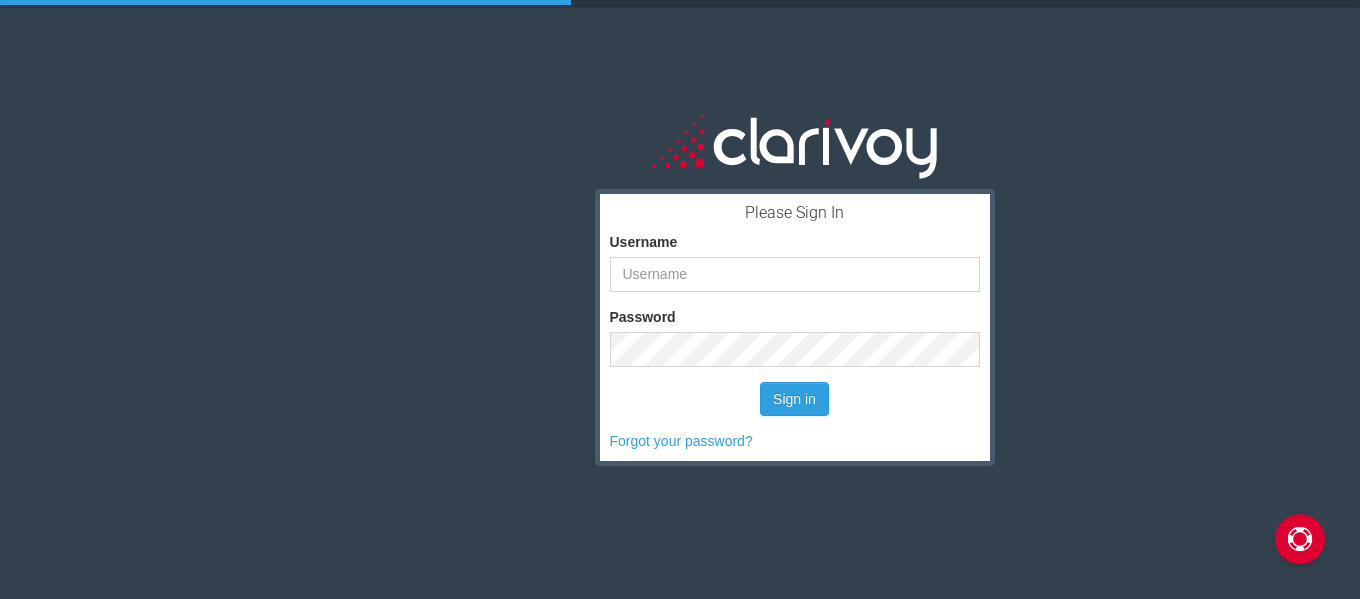scroll, scrollTop: 0, scrollLeft: 0, axis: both 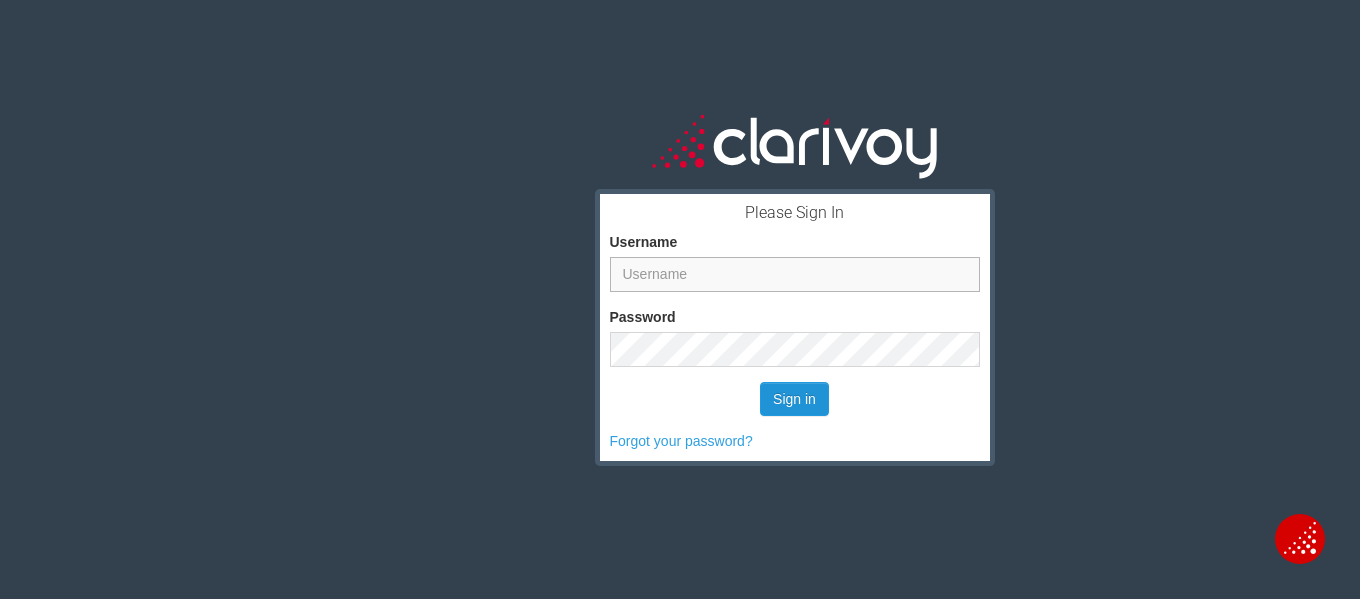 type on "speedamall@aol.com" 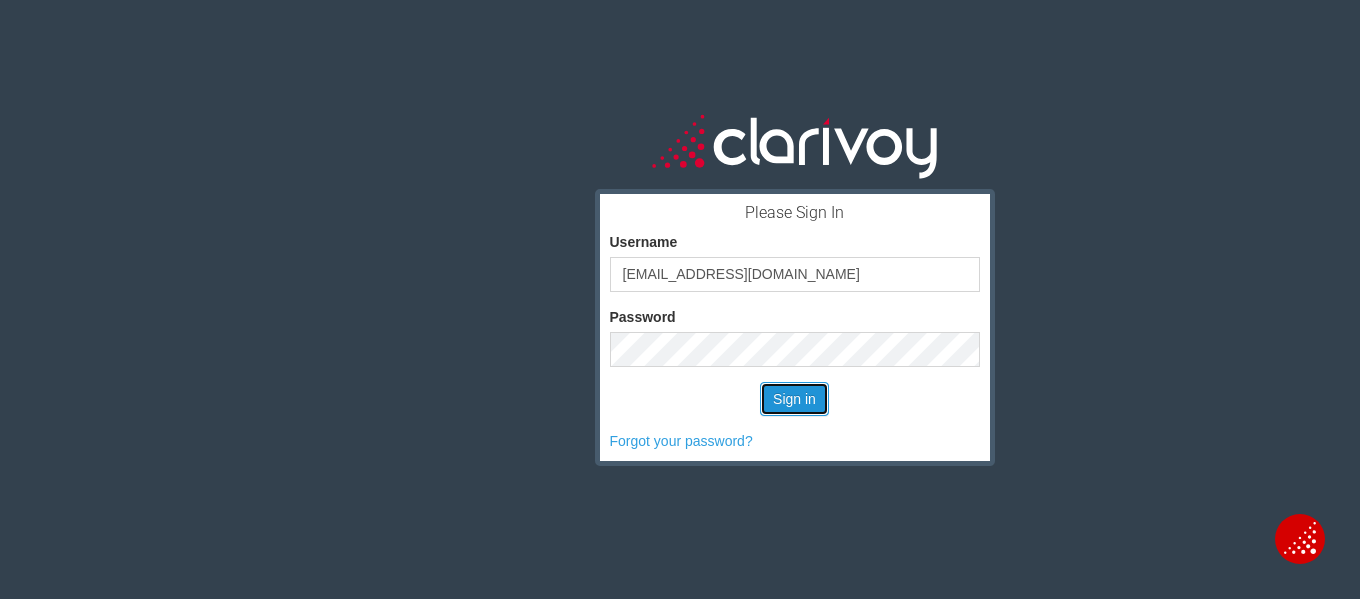 click on "Sign in" at bounding box center [794, 399] 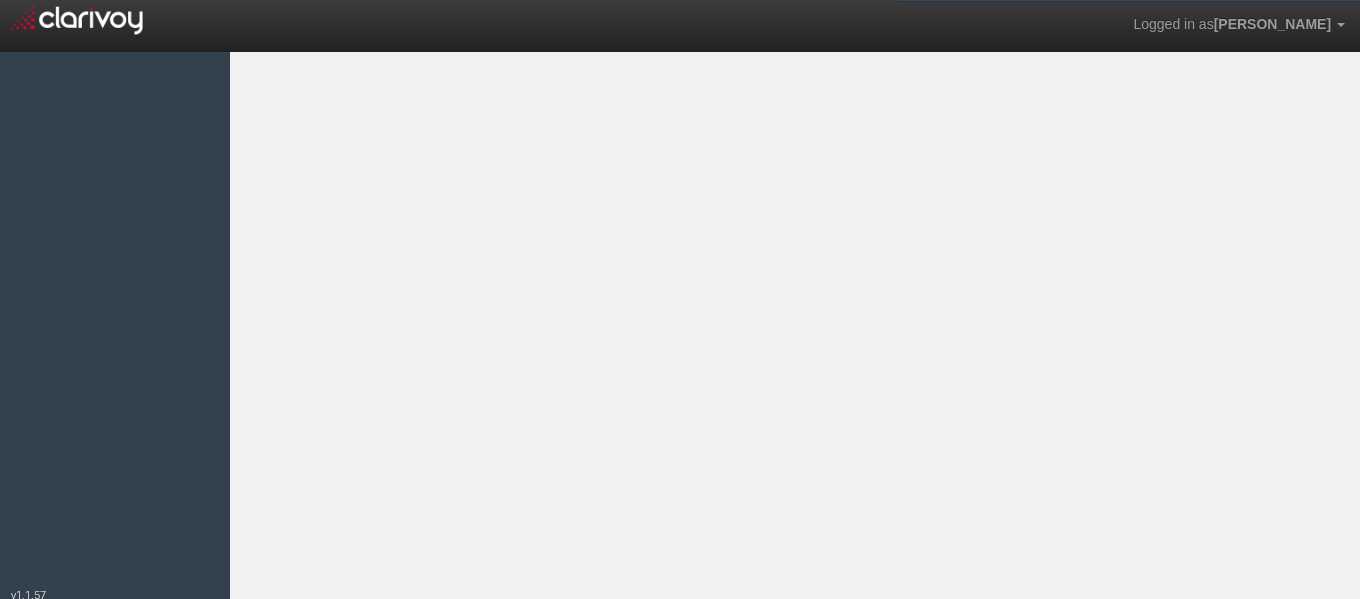 scroll, scrollTop: 0, scrollLeft: 0, axis: both 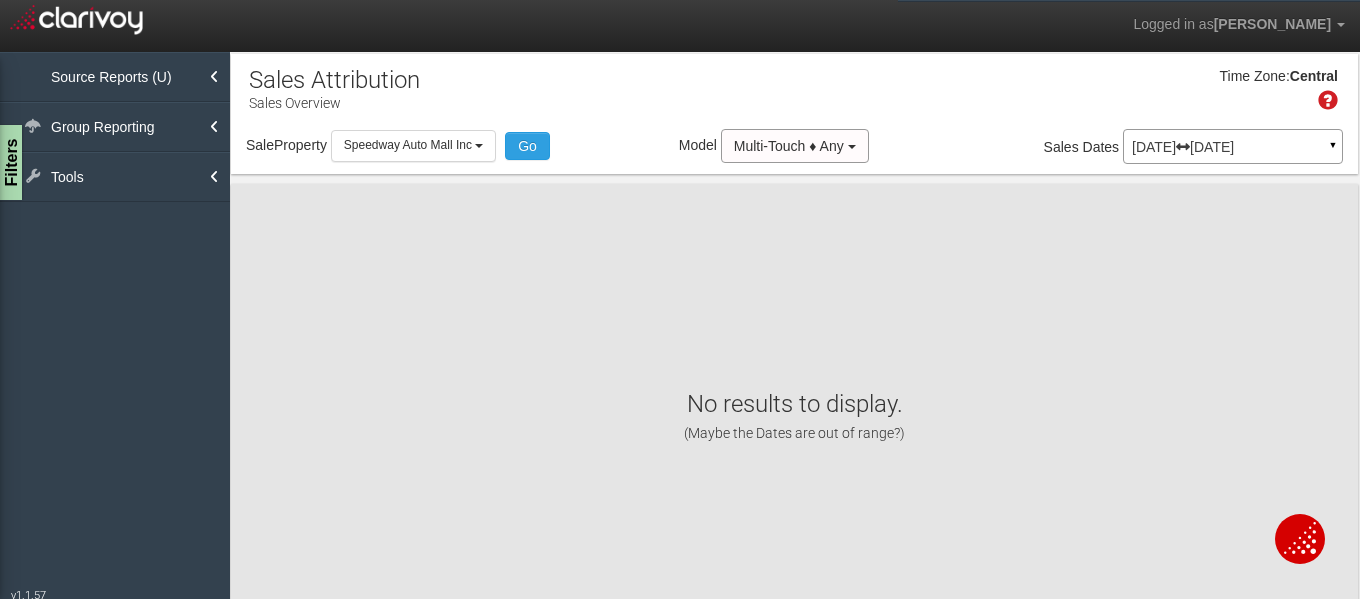 click at bounding box center (1300, 538) 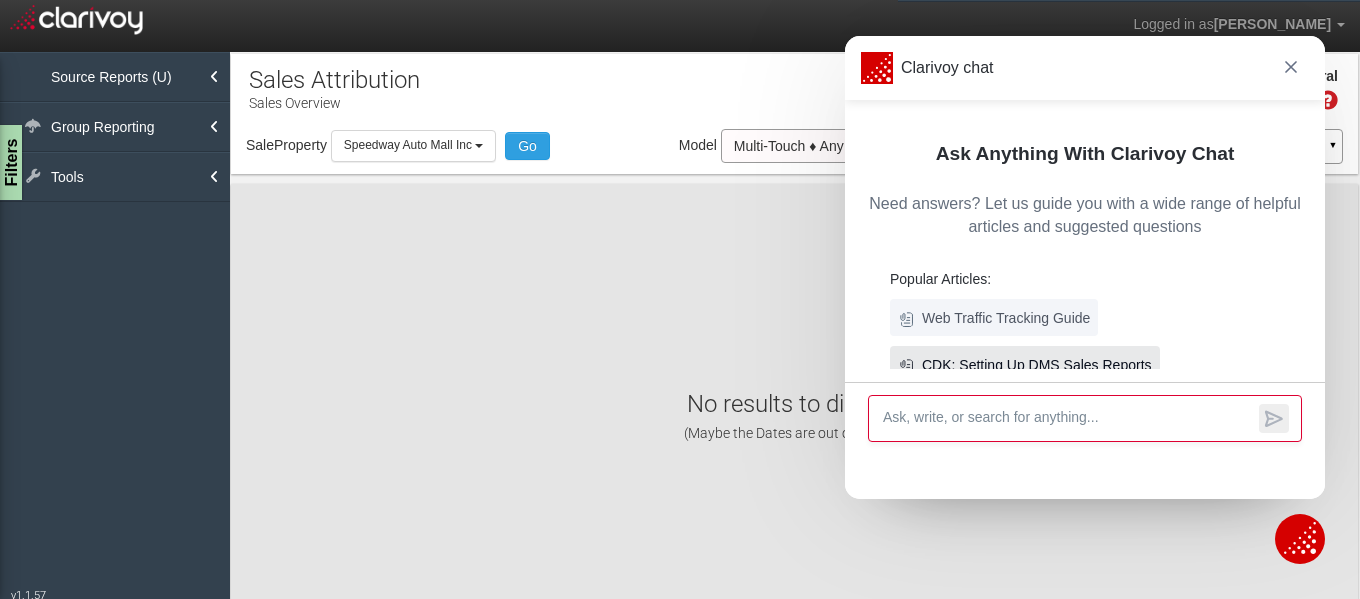click on "CDK: Setting Up DMS Sales Reports" at bounding box center (1037, 365) 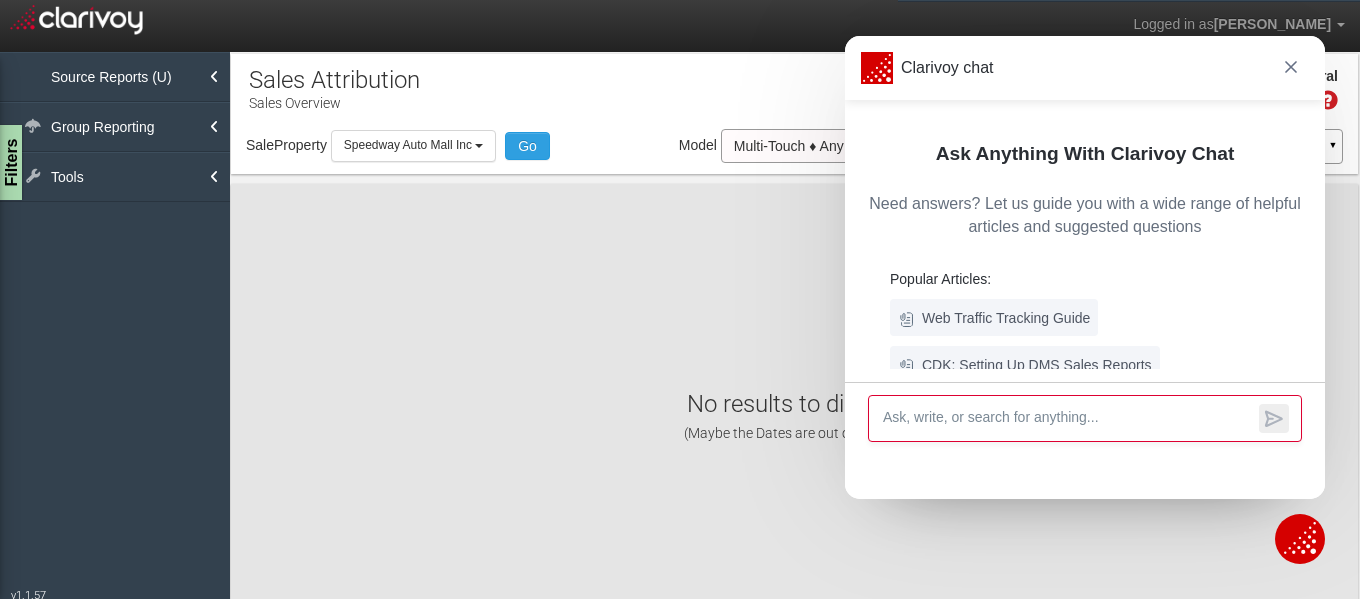 click at bounding box center (1067, 418) 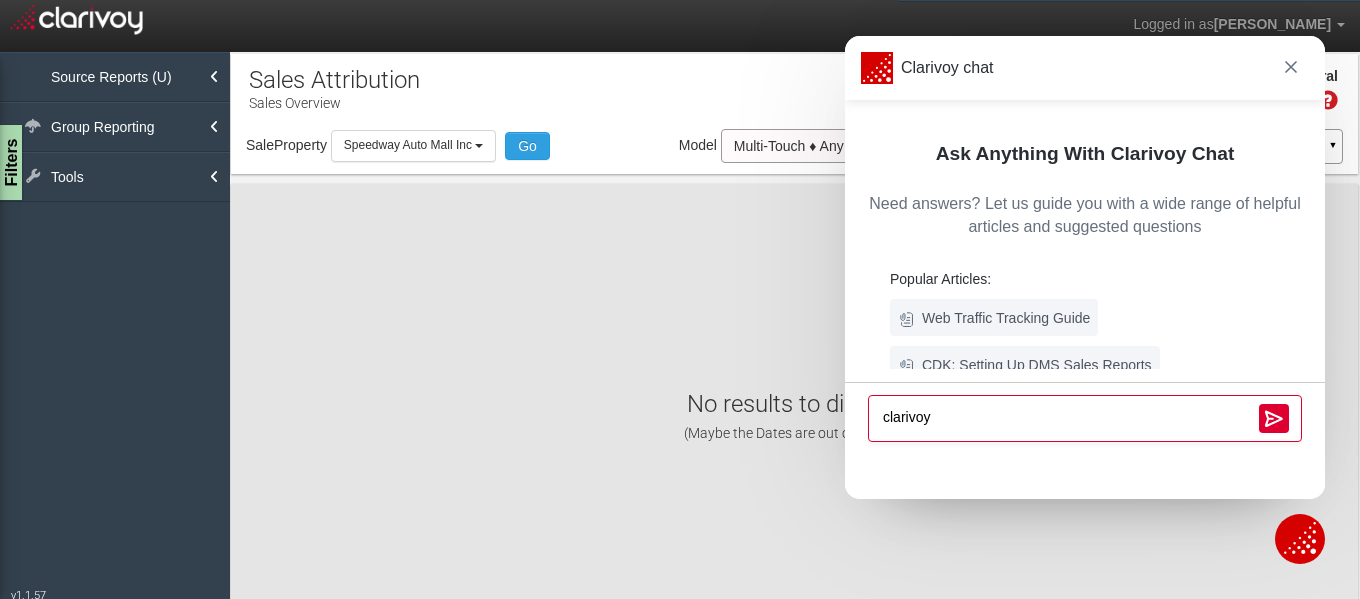 type on "clarivoy" 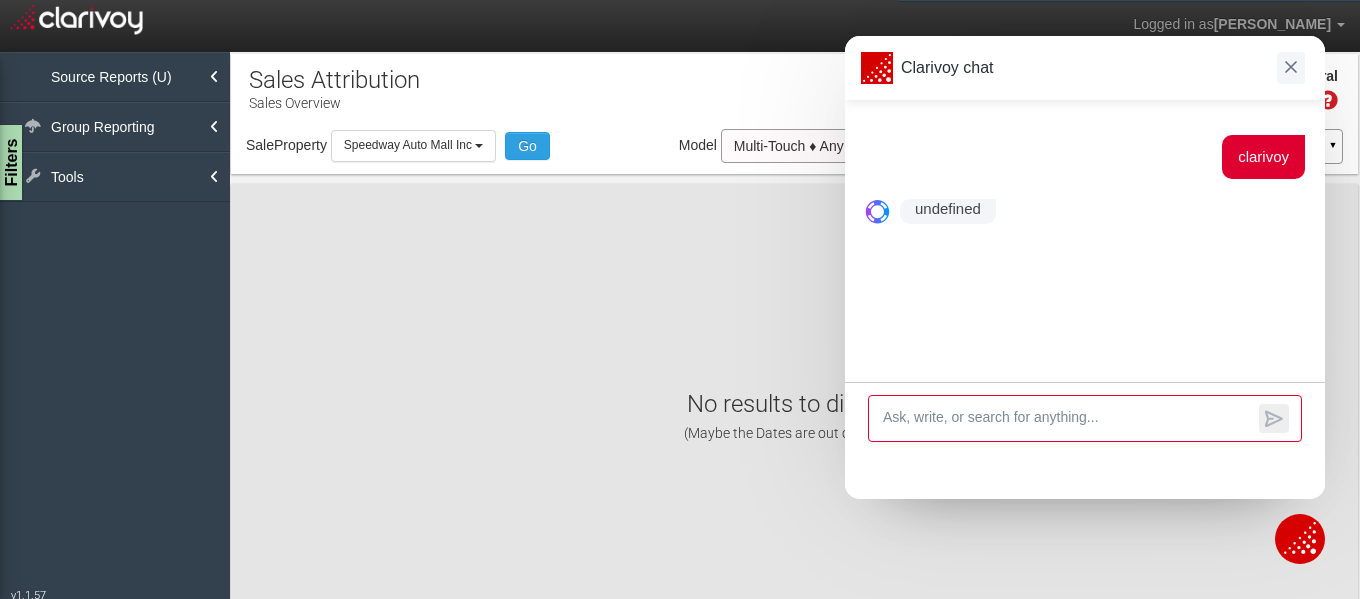 click at bounding box center [1291, 68] 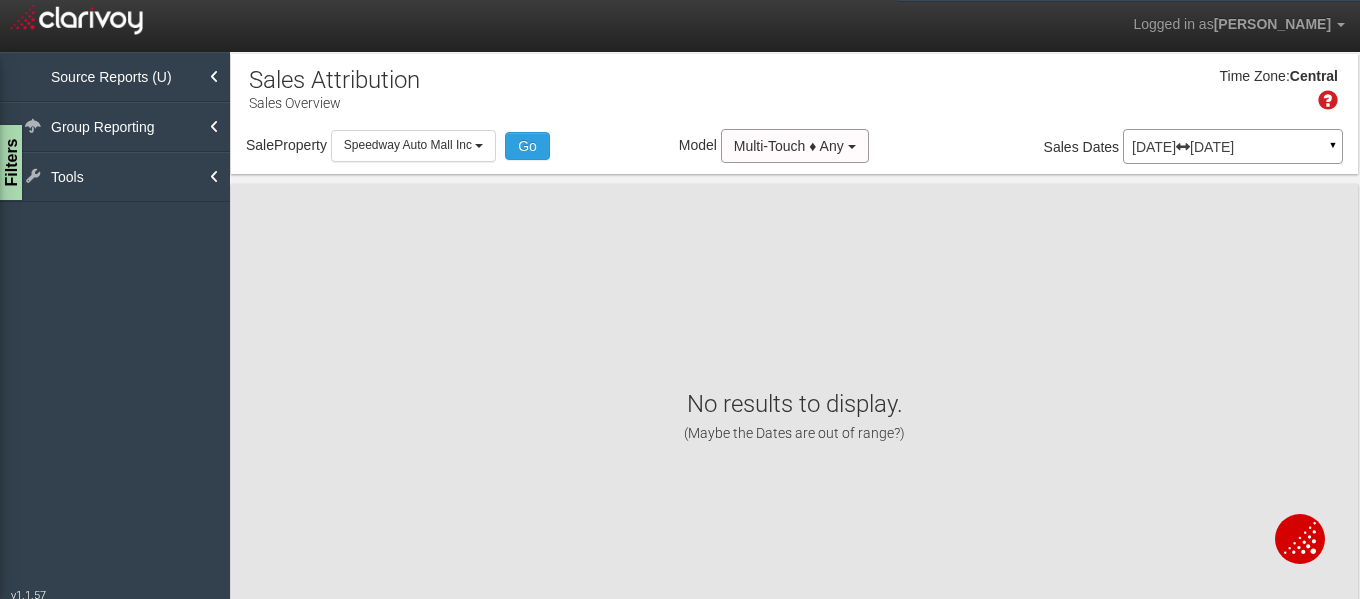 scroll, scrollTop: 40, scrollLeft: 0, axis: vertical 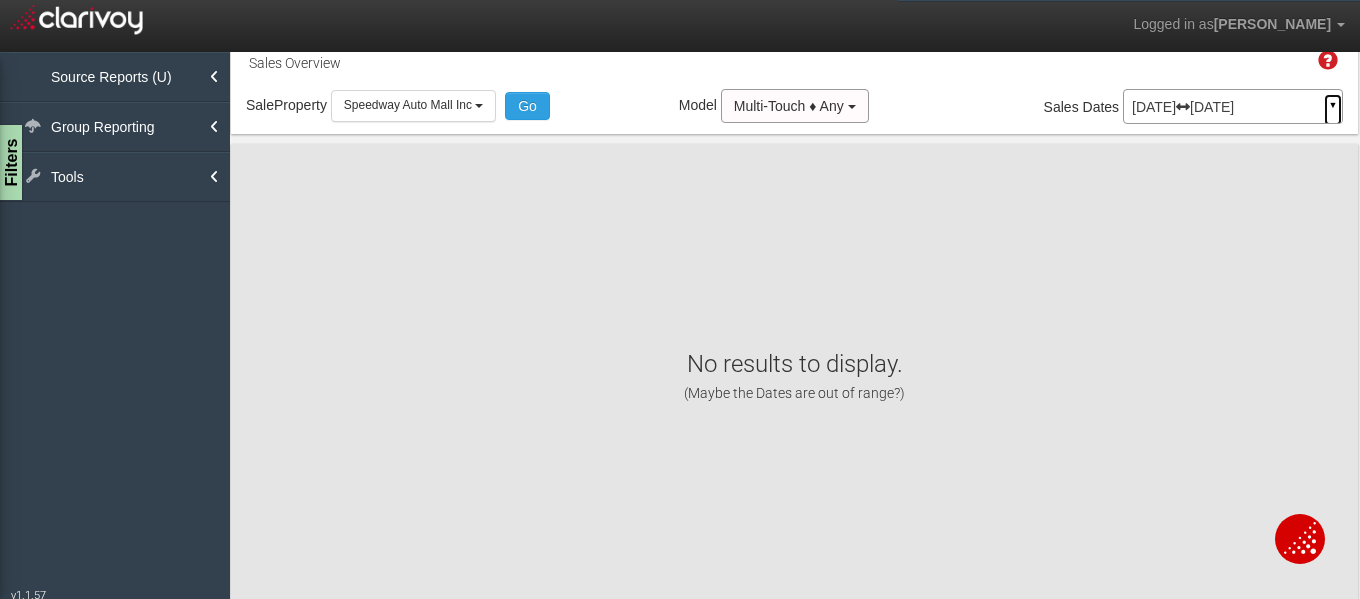 click on "▼" at bounding box center (1333, 110) 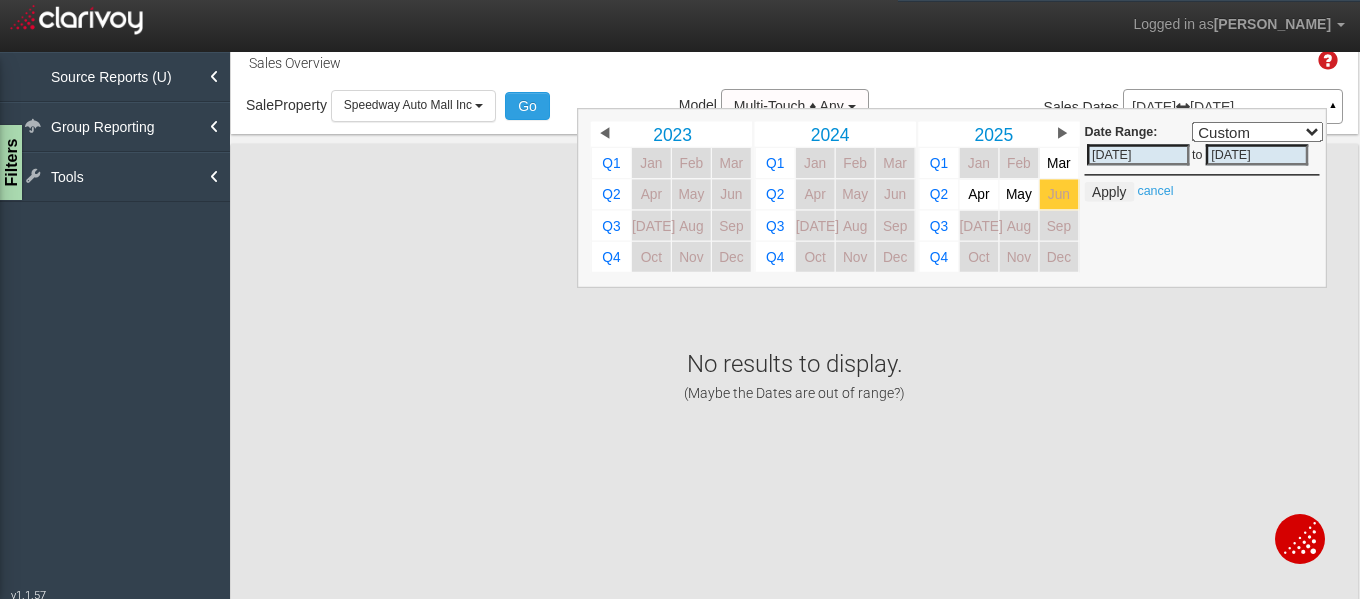 click on "Jun" at bounding box center [1059, 194] 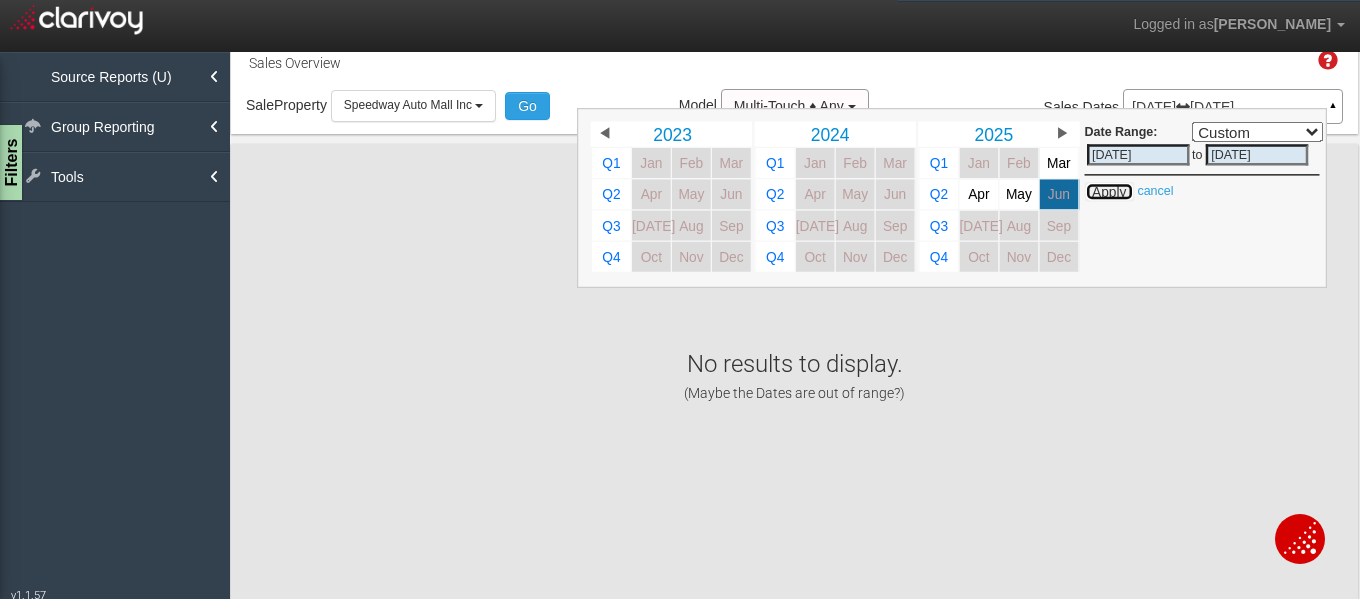 click on "Apply" at bounding box center (1109, 192) 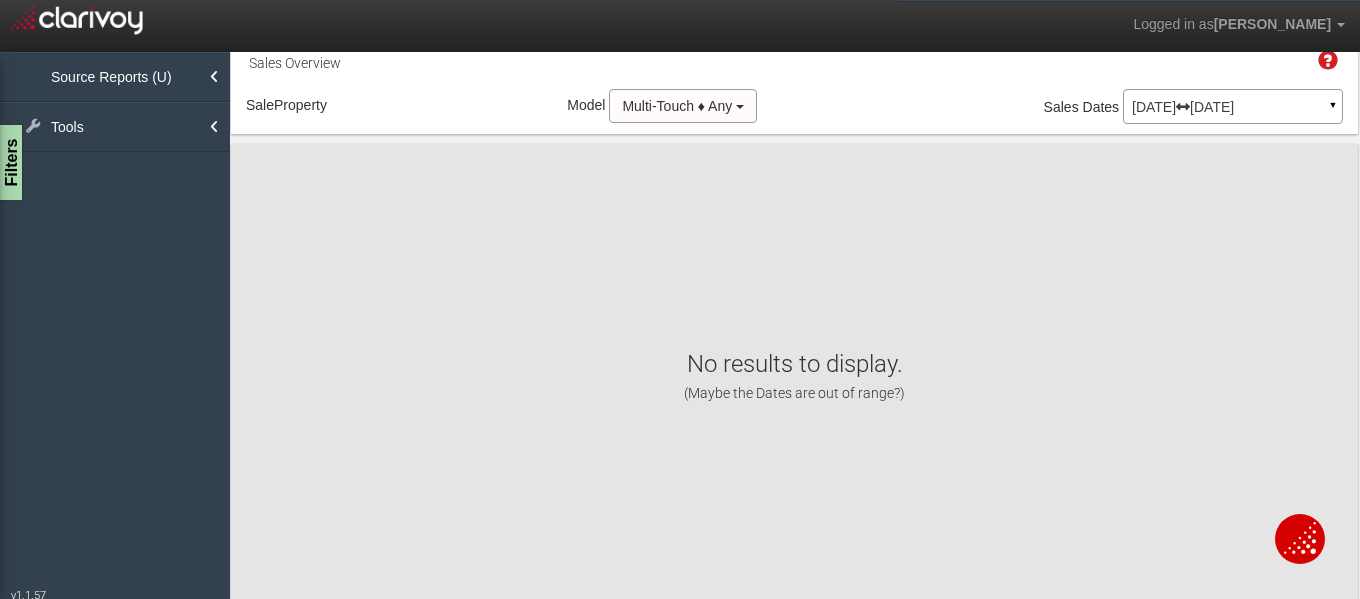 scroll, scrollTop: 0, scrollLeft: 0, axis: both 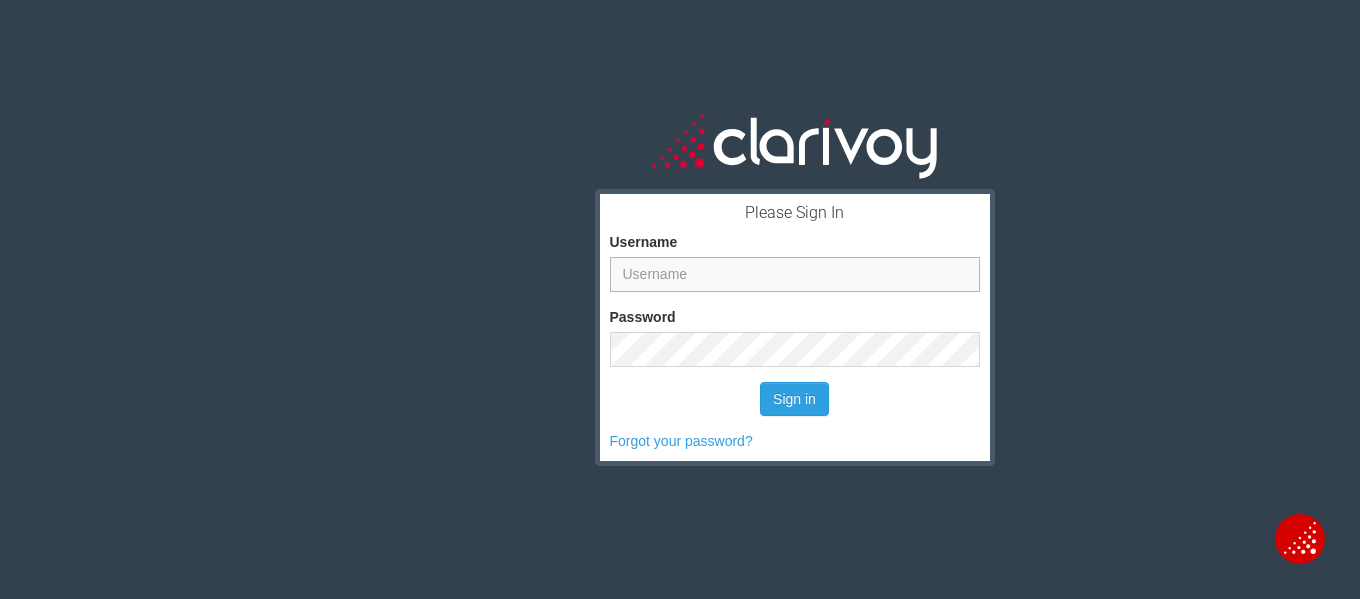 type on "[EMAIL_ADDRESS][DOMAIN_NAME]" 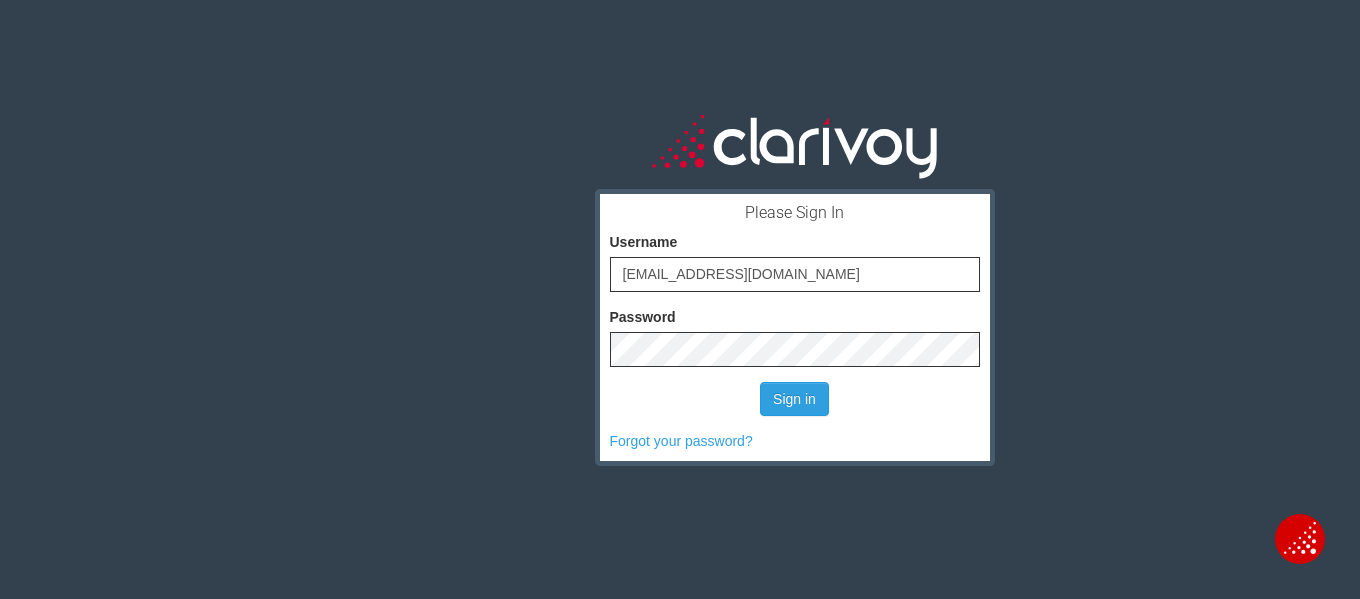 click at bounding box center [1300, 538] 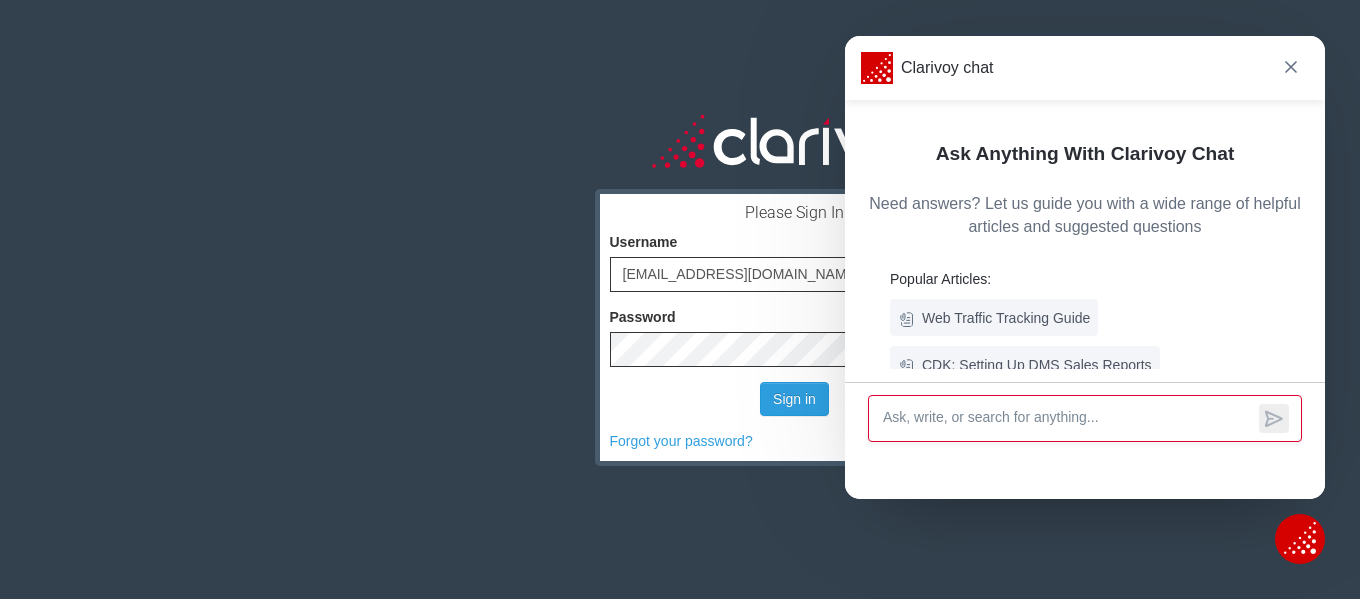 click at bounding box center [1300, 538] 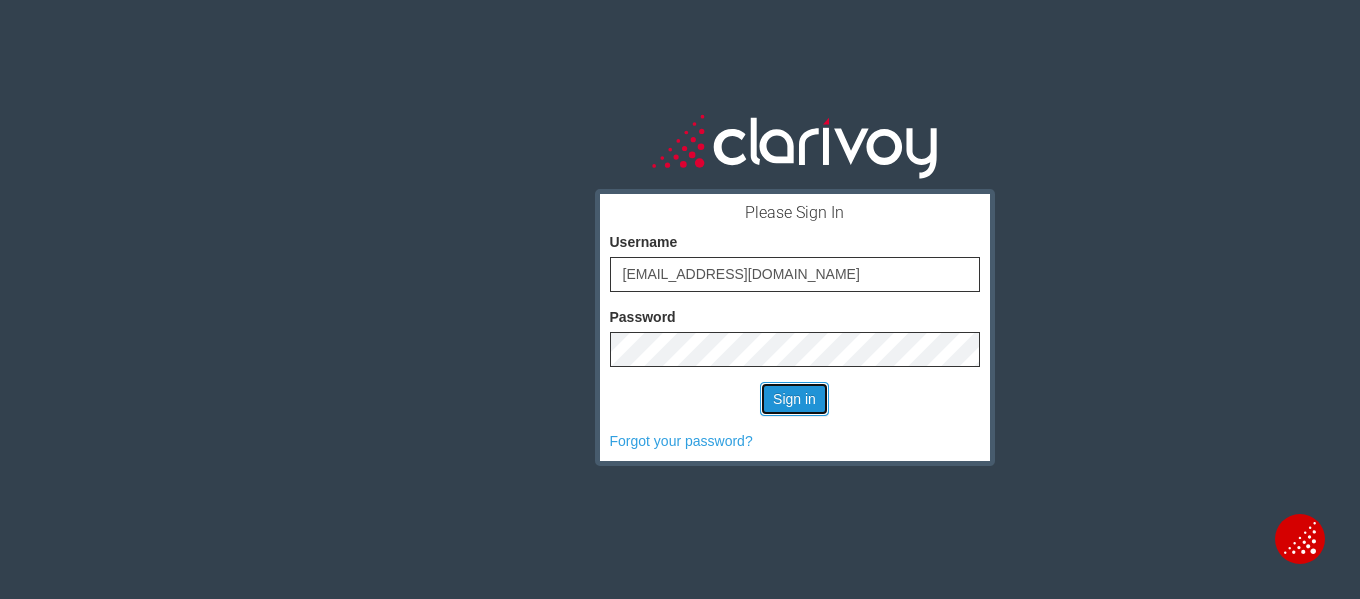 click on "Sign in" at bounding box center (794, 399) 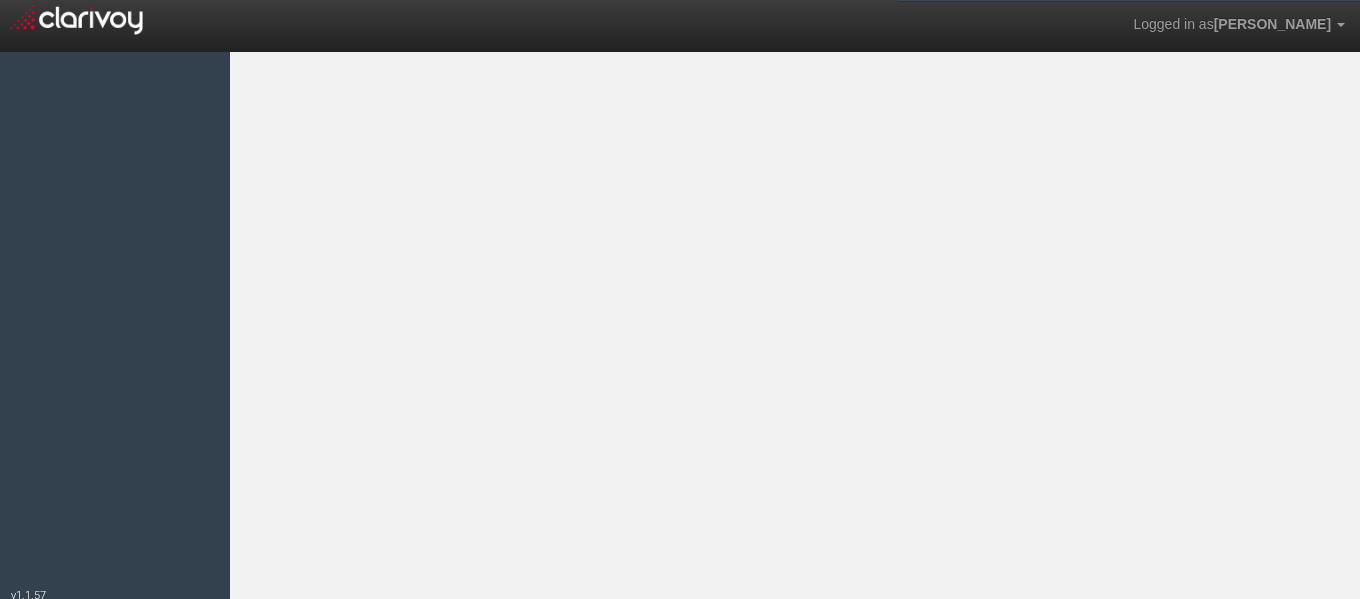 scroll, scrollTop: 0, scrollLeft: 0, axis: both 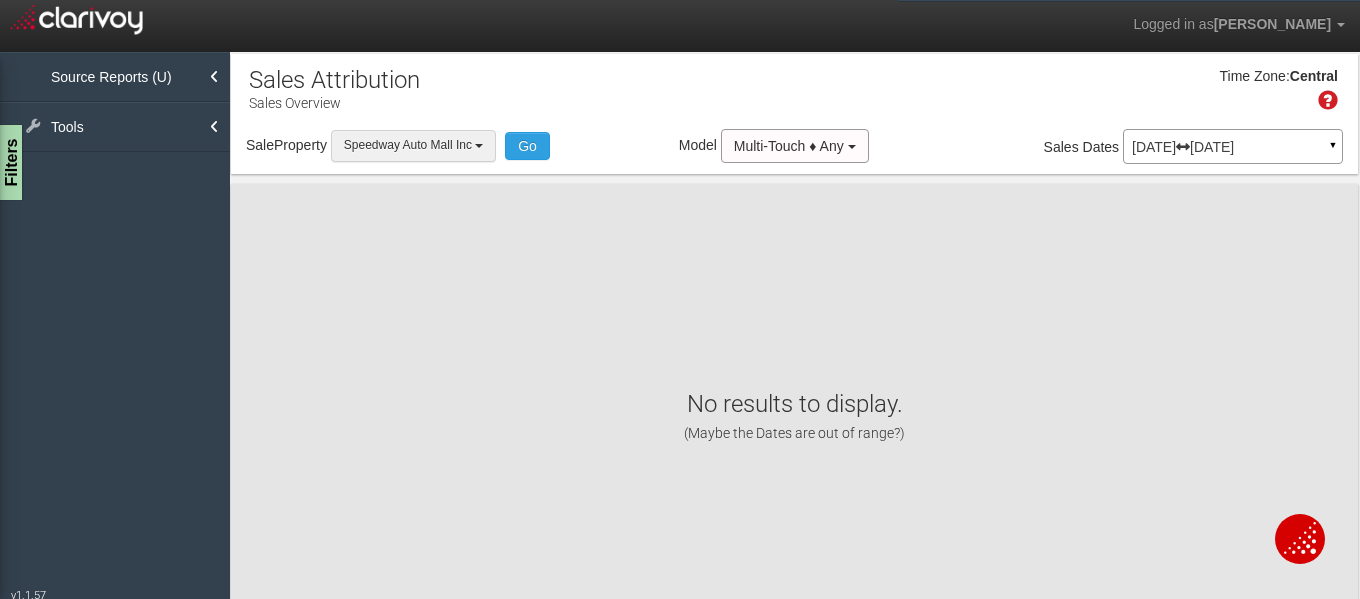 click on "Speedway Auto Mall Inc" at bounding box center (413, 145) 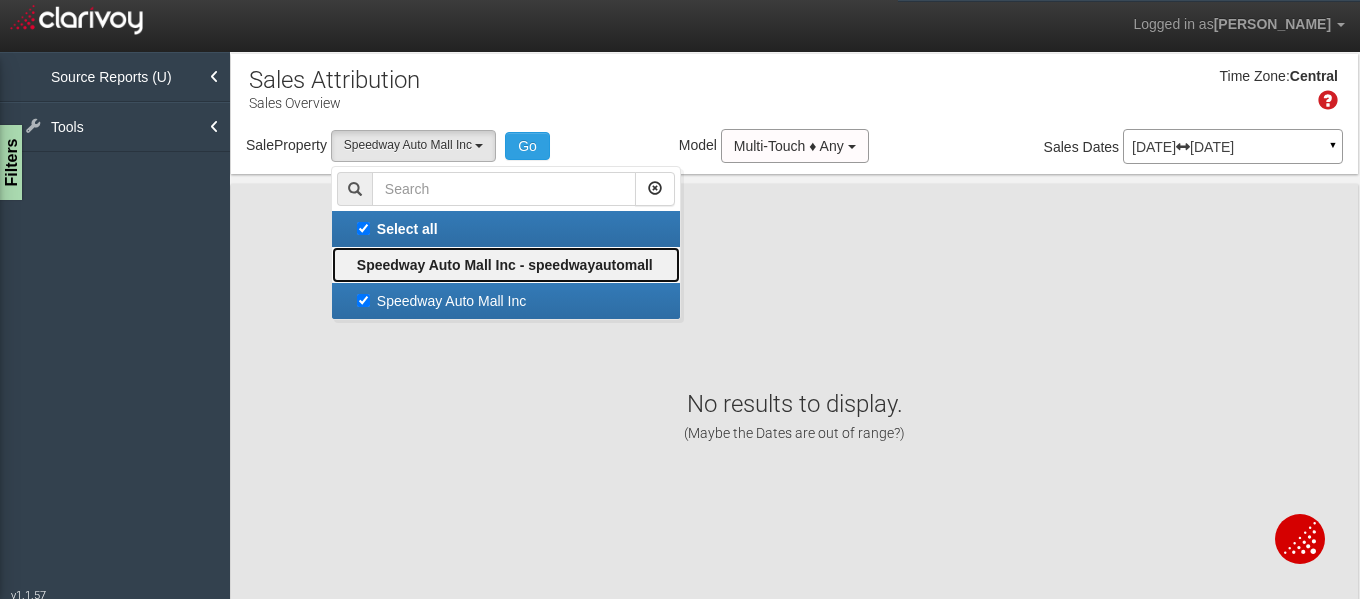 click on "Speedway Auto Mall Inc - speedwayautomall" at bounding box center [505, 265] 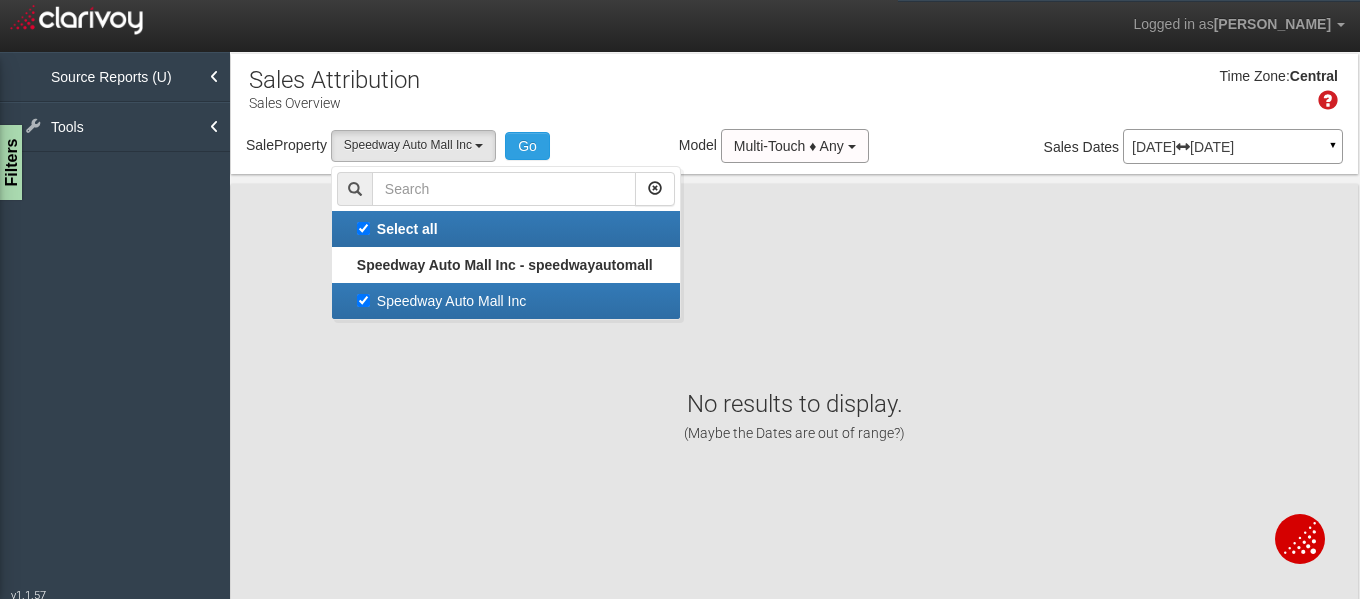 click on "Speedway Auto Mall Inc" at bounding box center (506, 301) 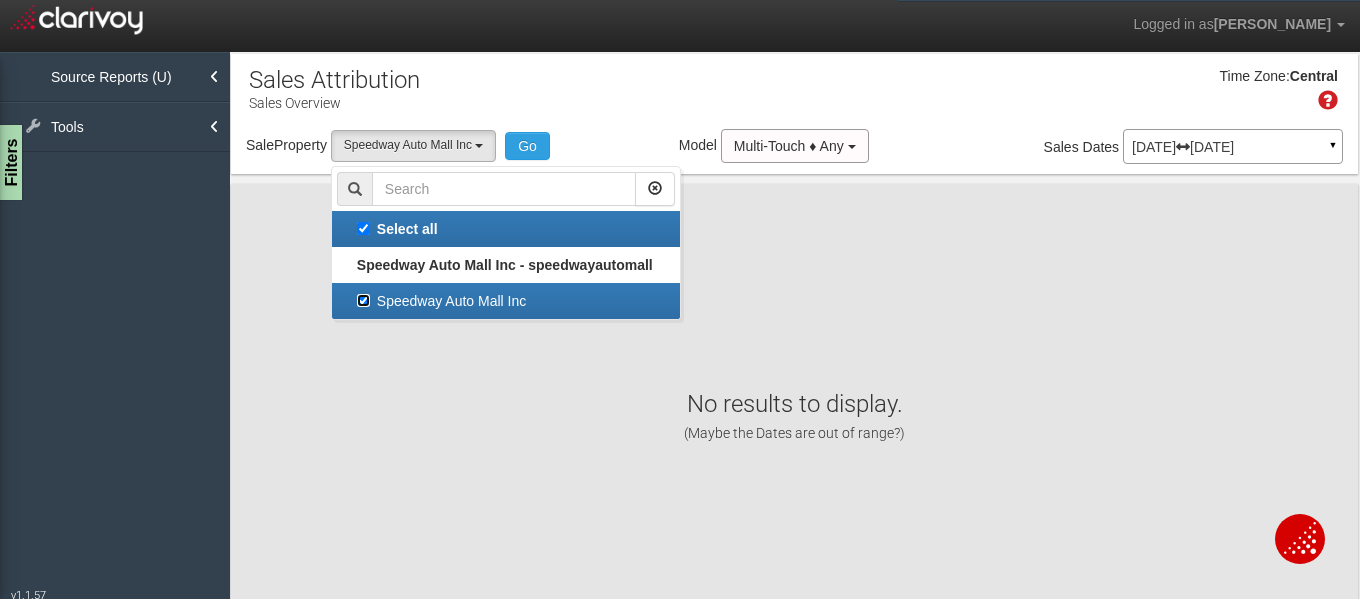 click on "Speedway Auto Mall Inc" at bounding box center [363, 300] 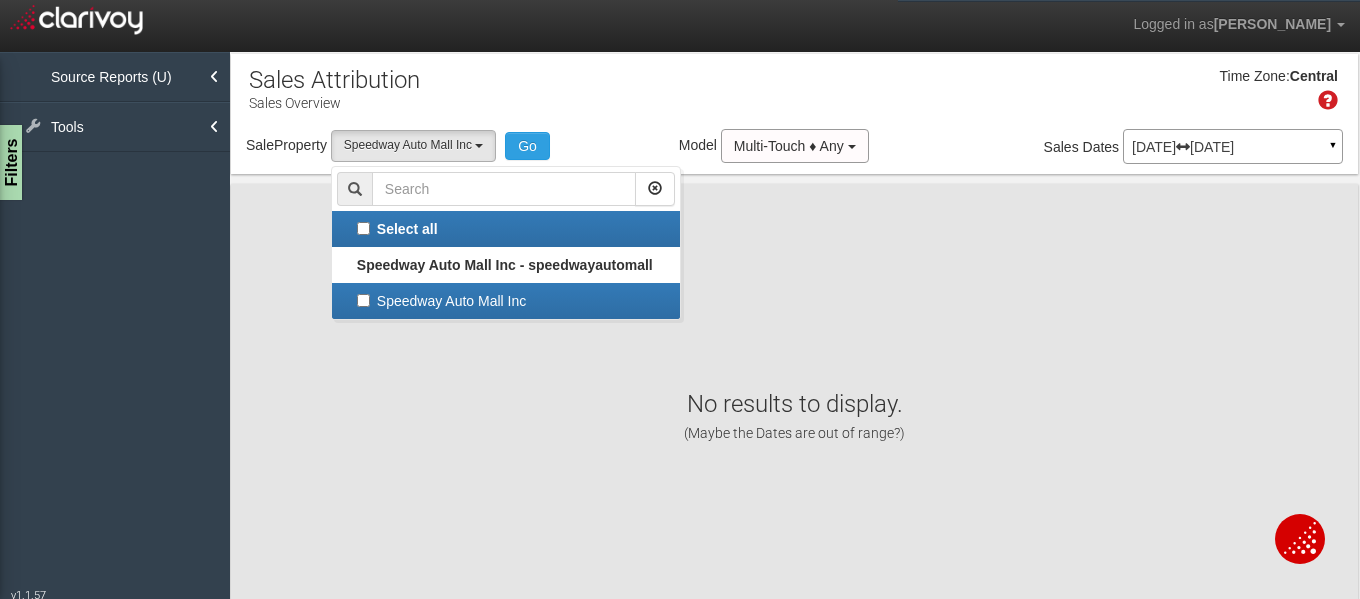 select 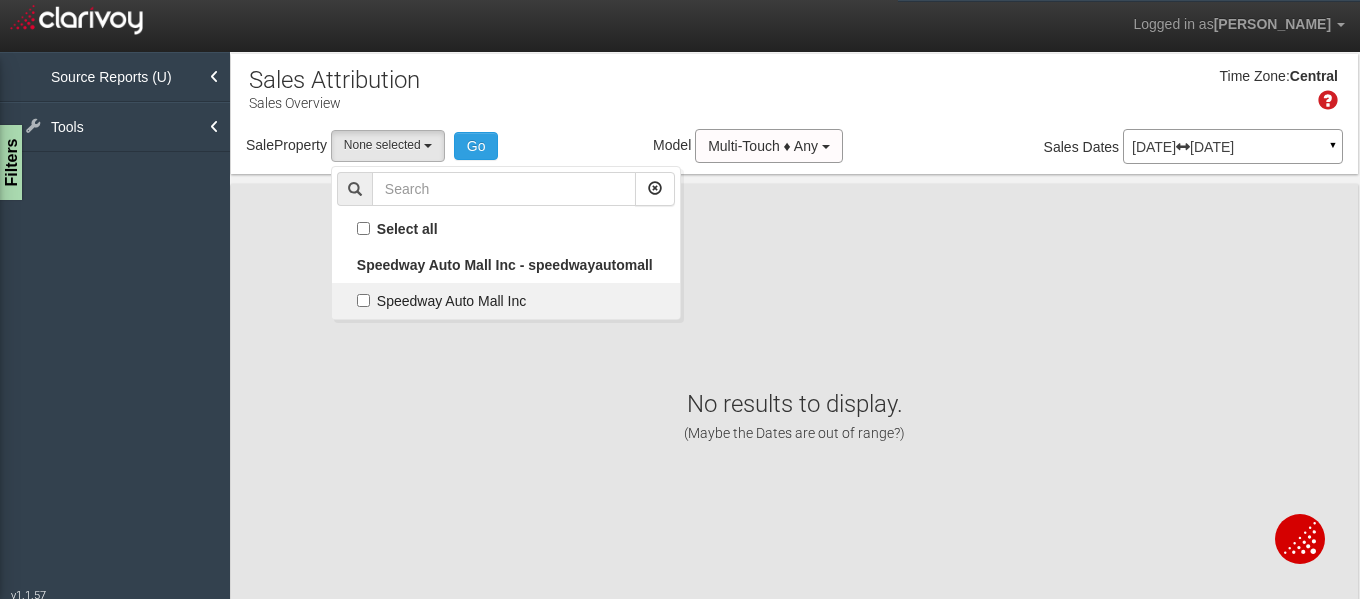 scroll, scrollTop: 18, scrollLeft: 0, axis: vertical 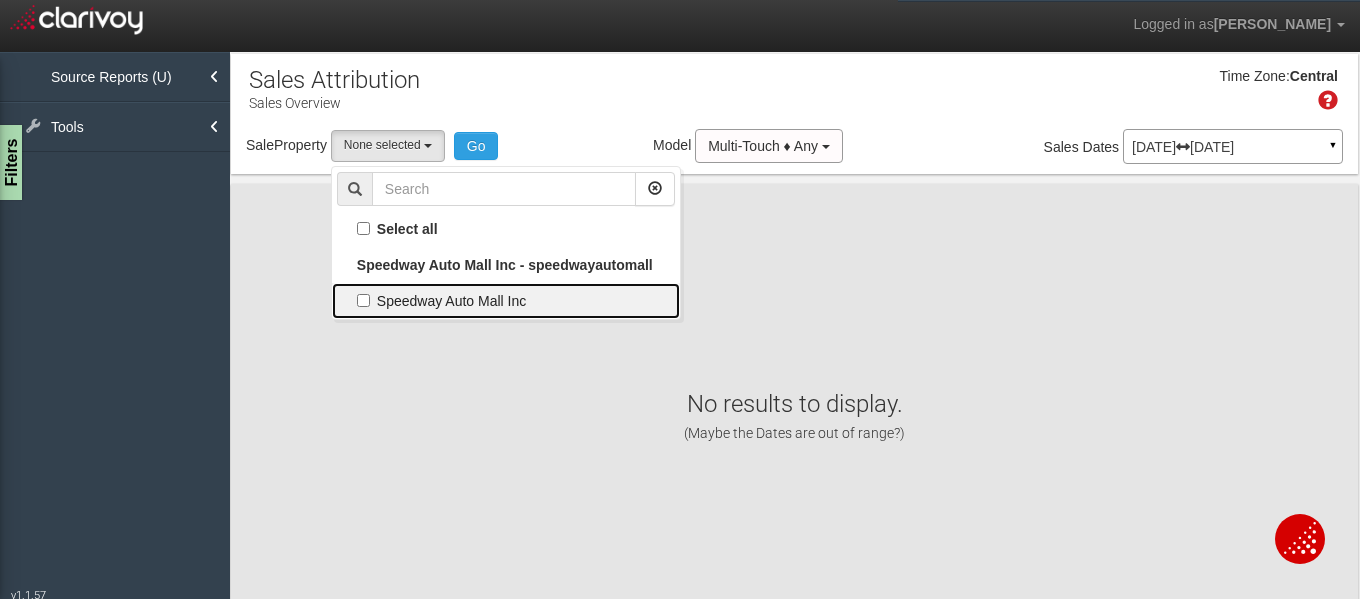 click on "Speedway Auto Mall Inc" at bounding box center [506, 301] 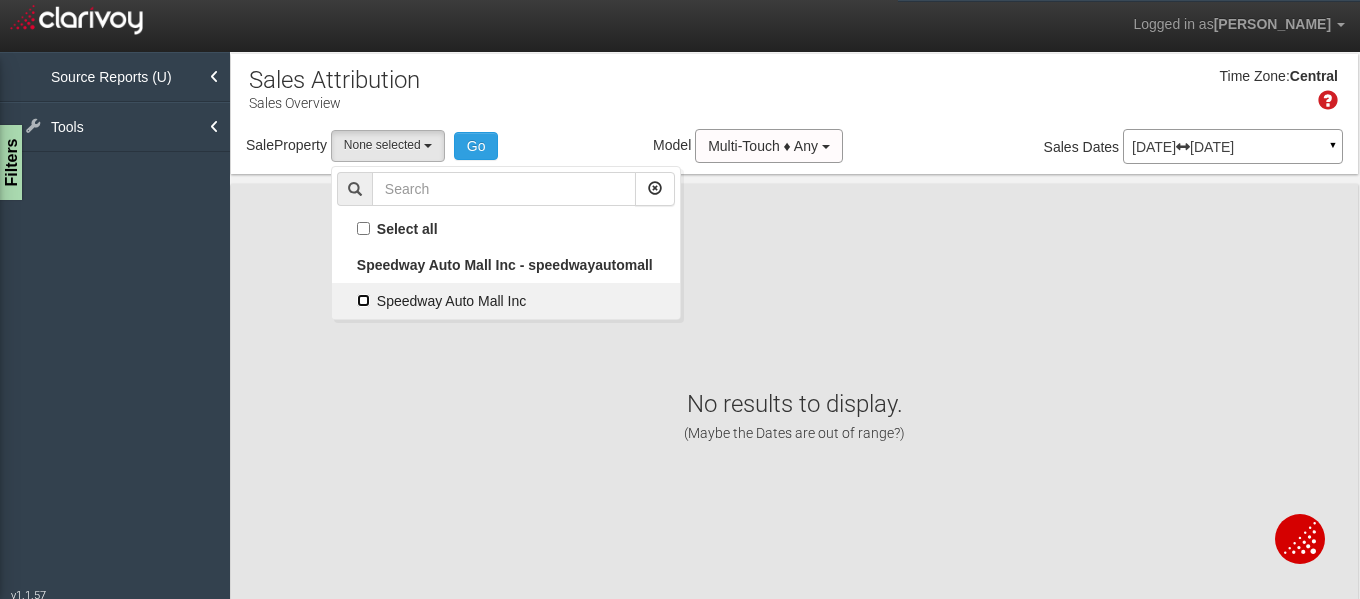 click on "Speedway Auto Mall Inc" at bounding box center [363, 300] 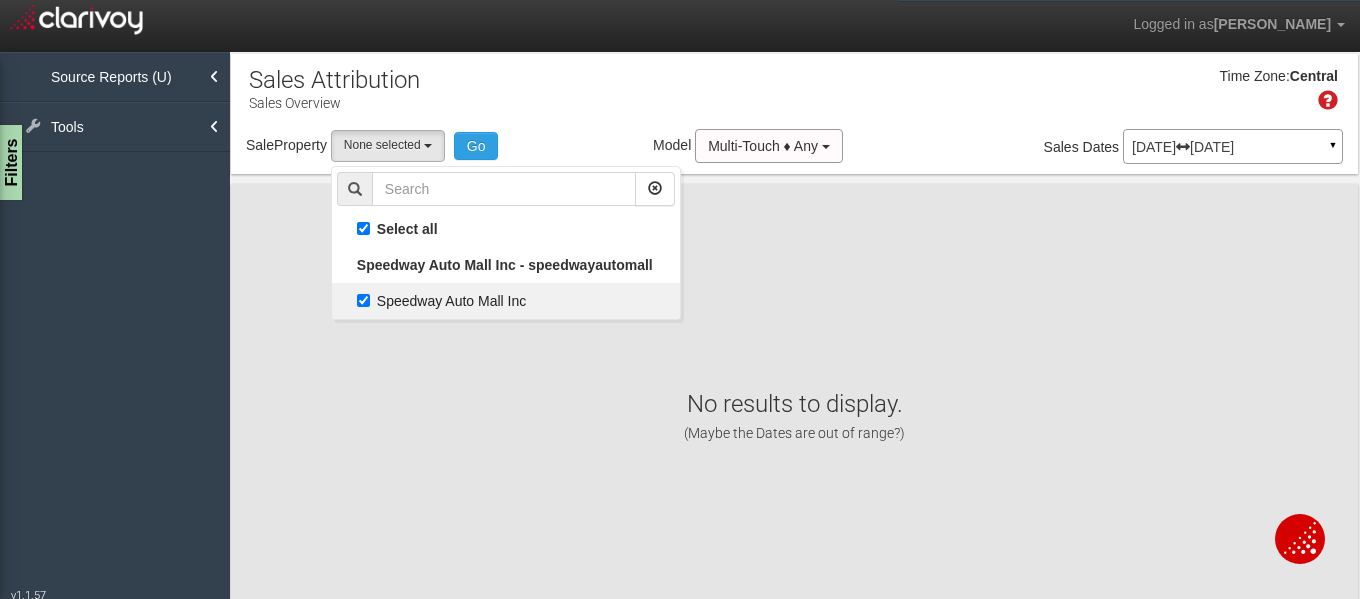 select on "object:36" 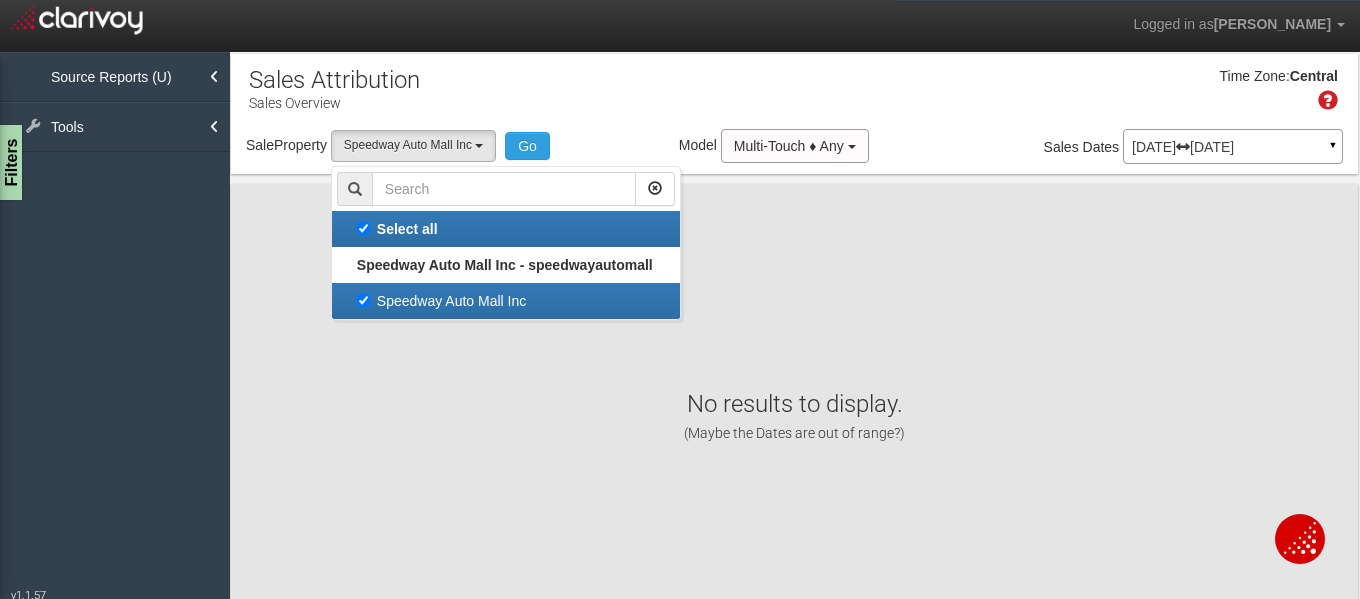 click at bounding box center (1300, 538) 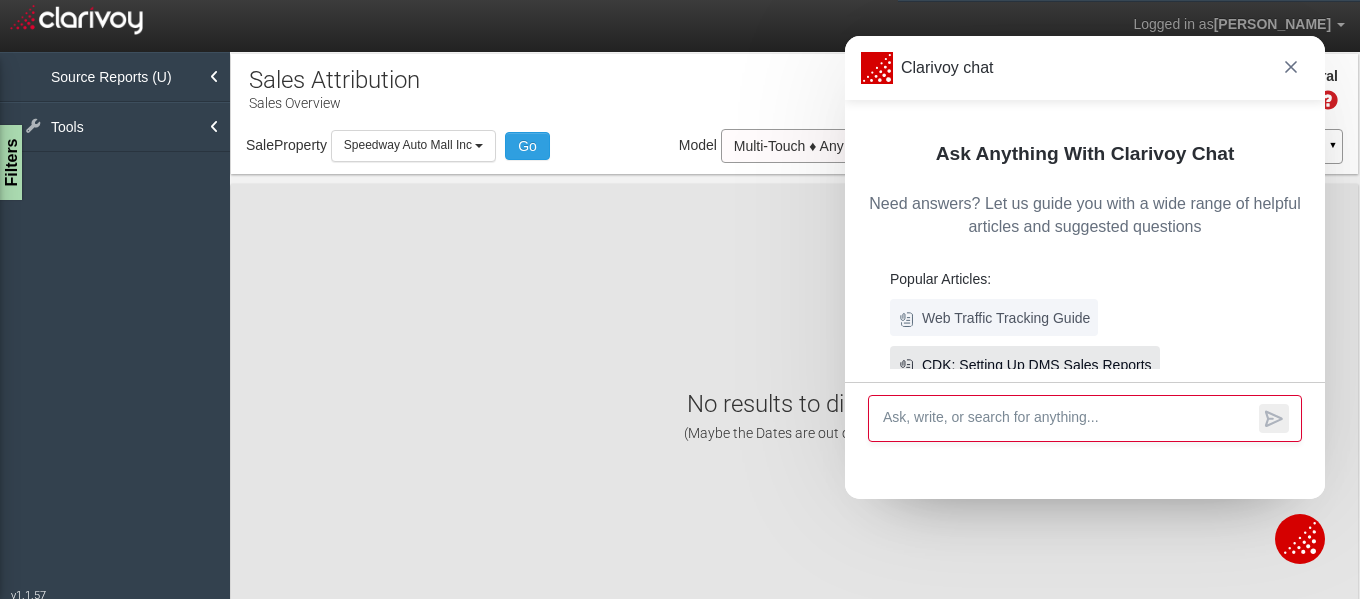click on "CDK: Setting Up DMS Sales Reports" at bounding box center (1037, 365) 